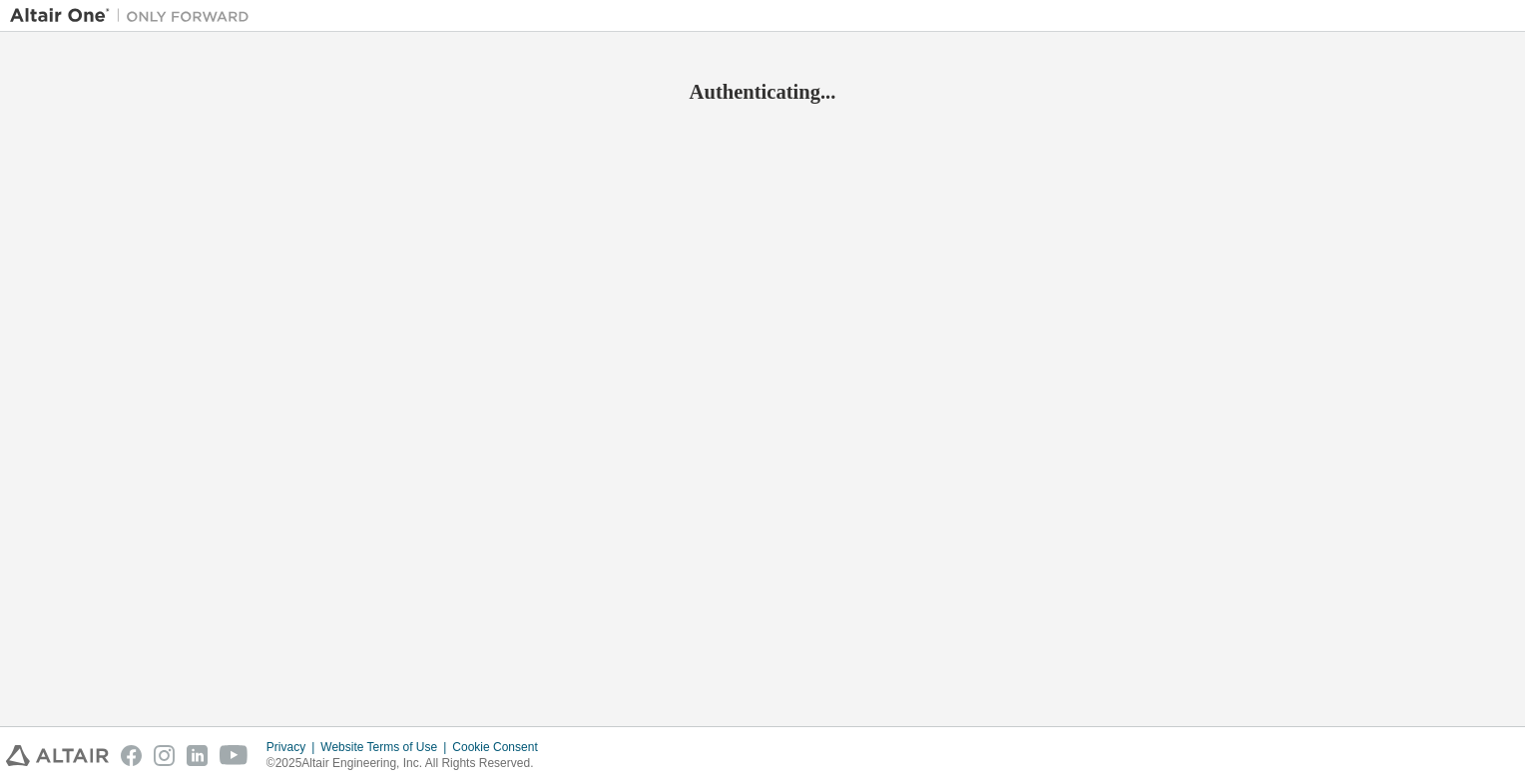 scroll, scrollTop: 0, scrollLeft: 0, axis: both 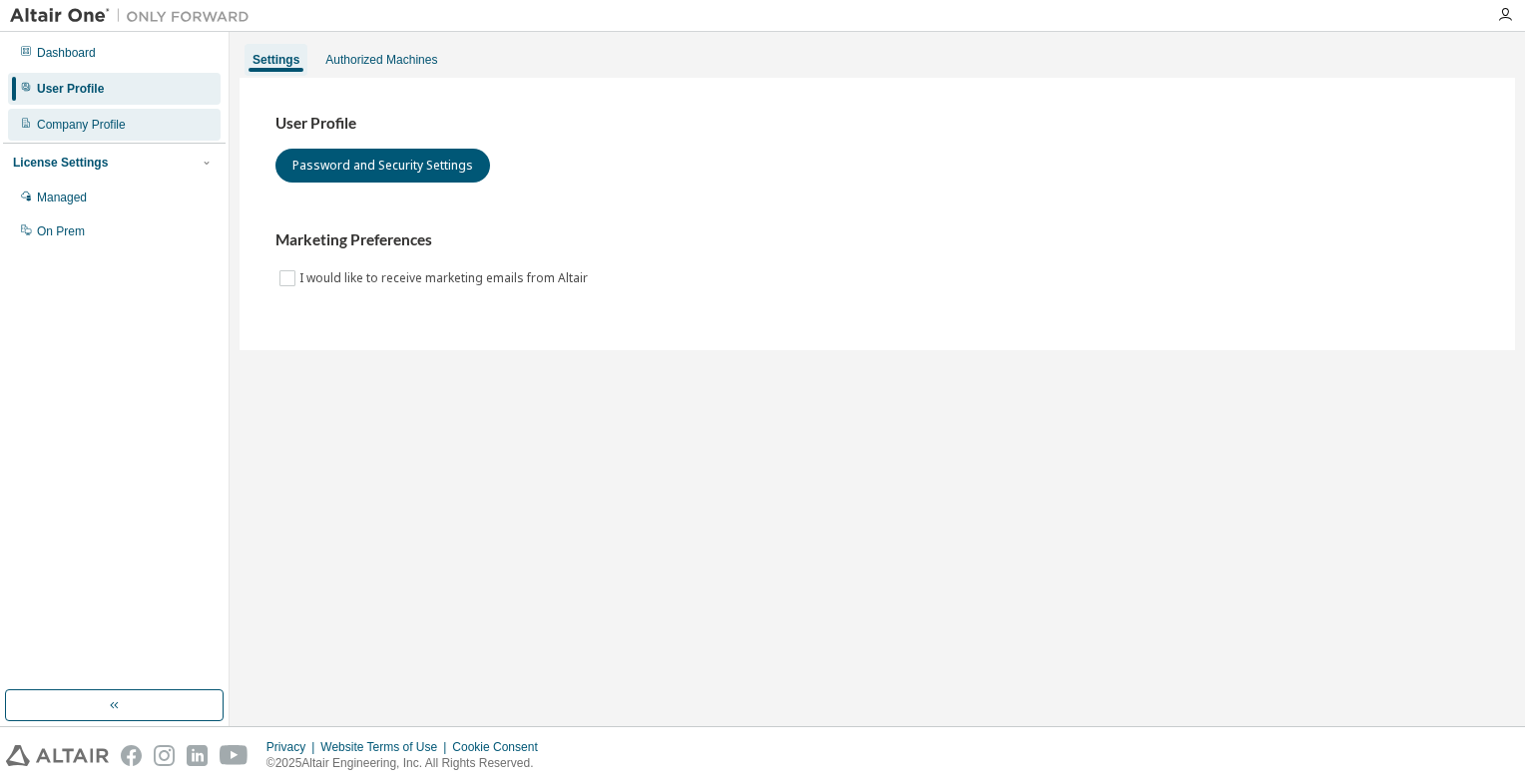 click on "Company Profile" at bounding box center [81, 125] 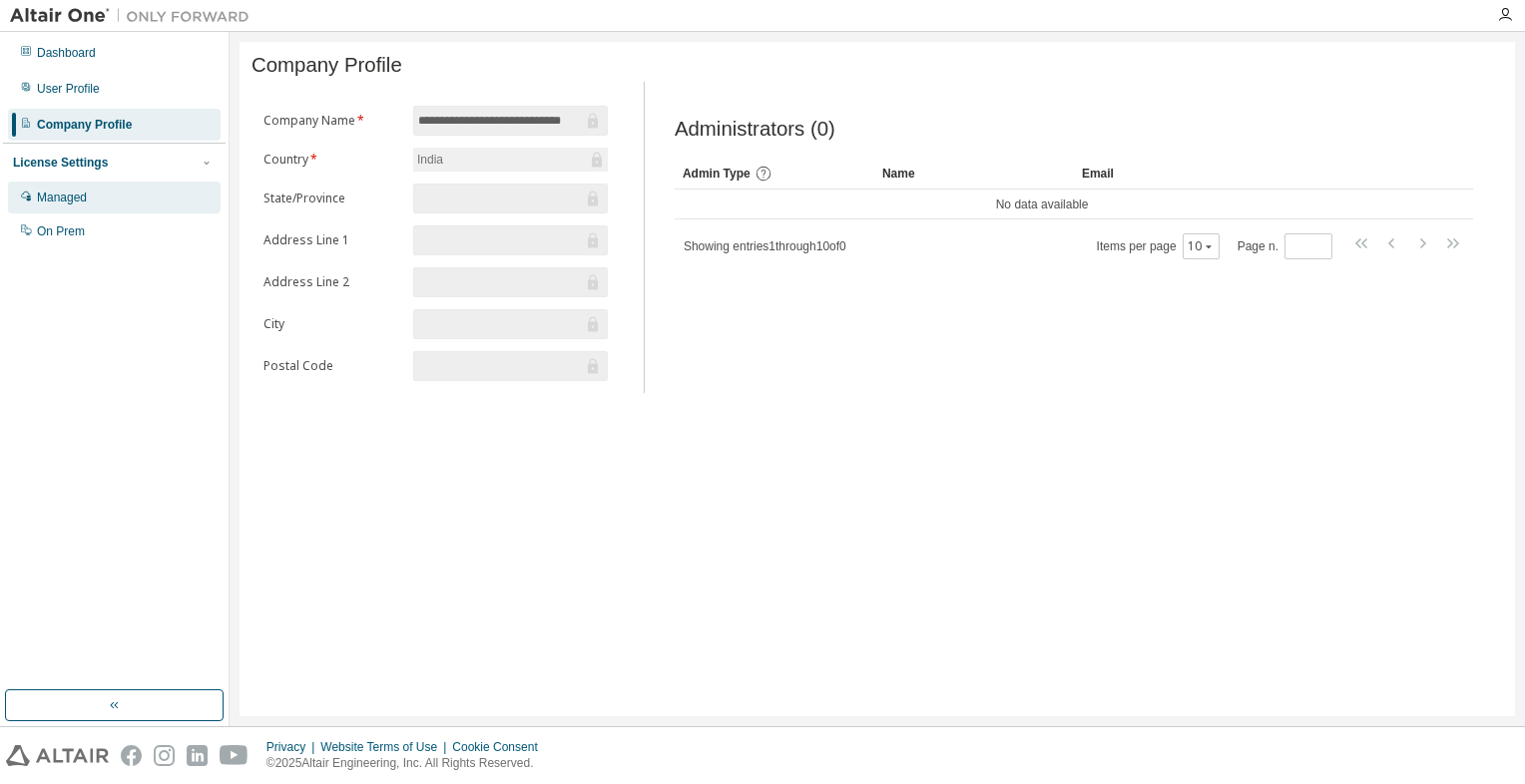 click on "Managed" at bounding box center [114, 197] 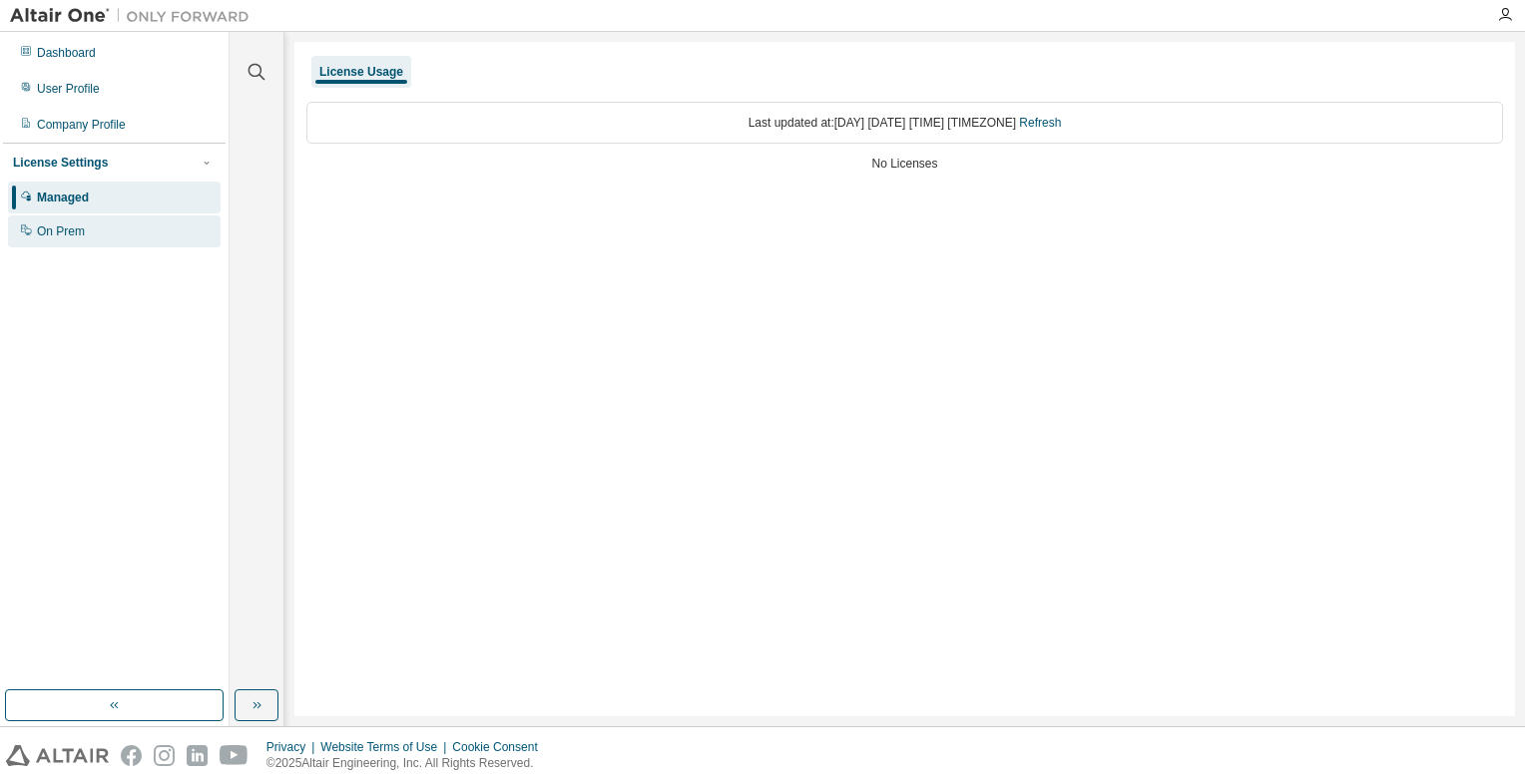 click on "On Prem" at bounding box center [114, 231] 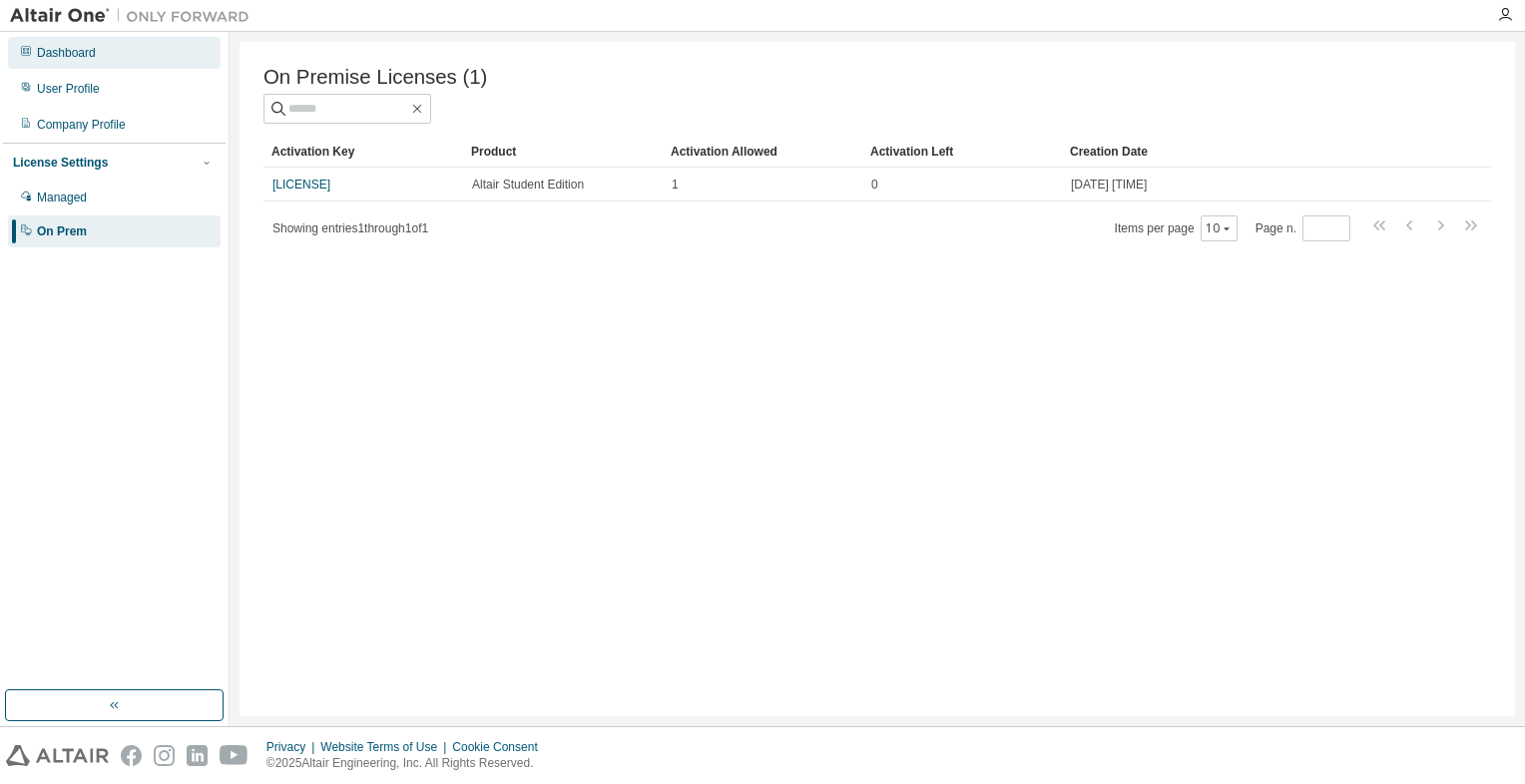 click on "Dashboard" at bounding box center [114, 53] 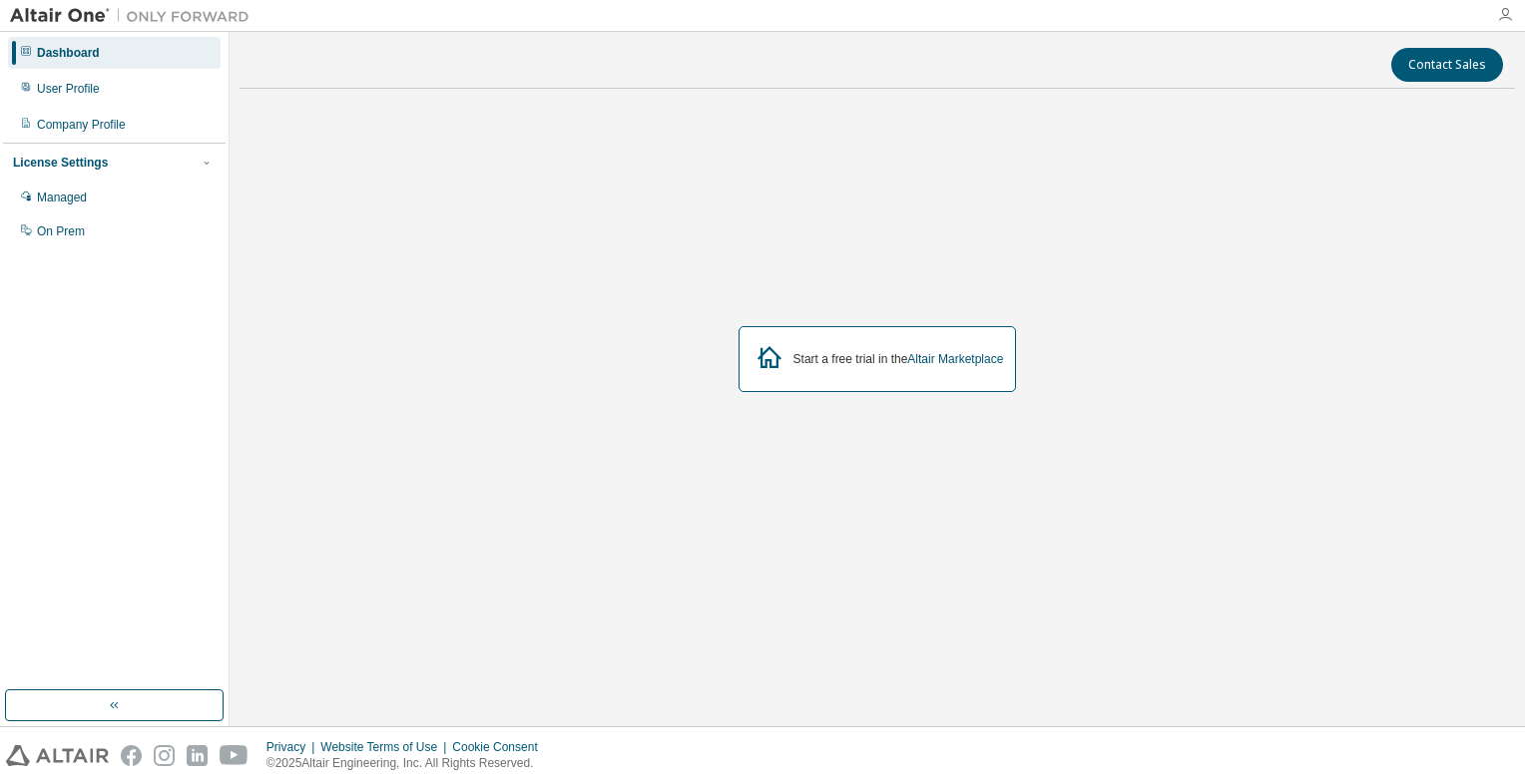 click at bounding box center [1505, 15] 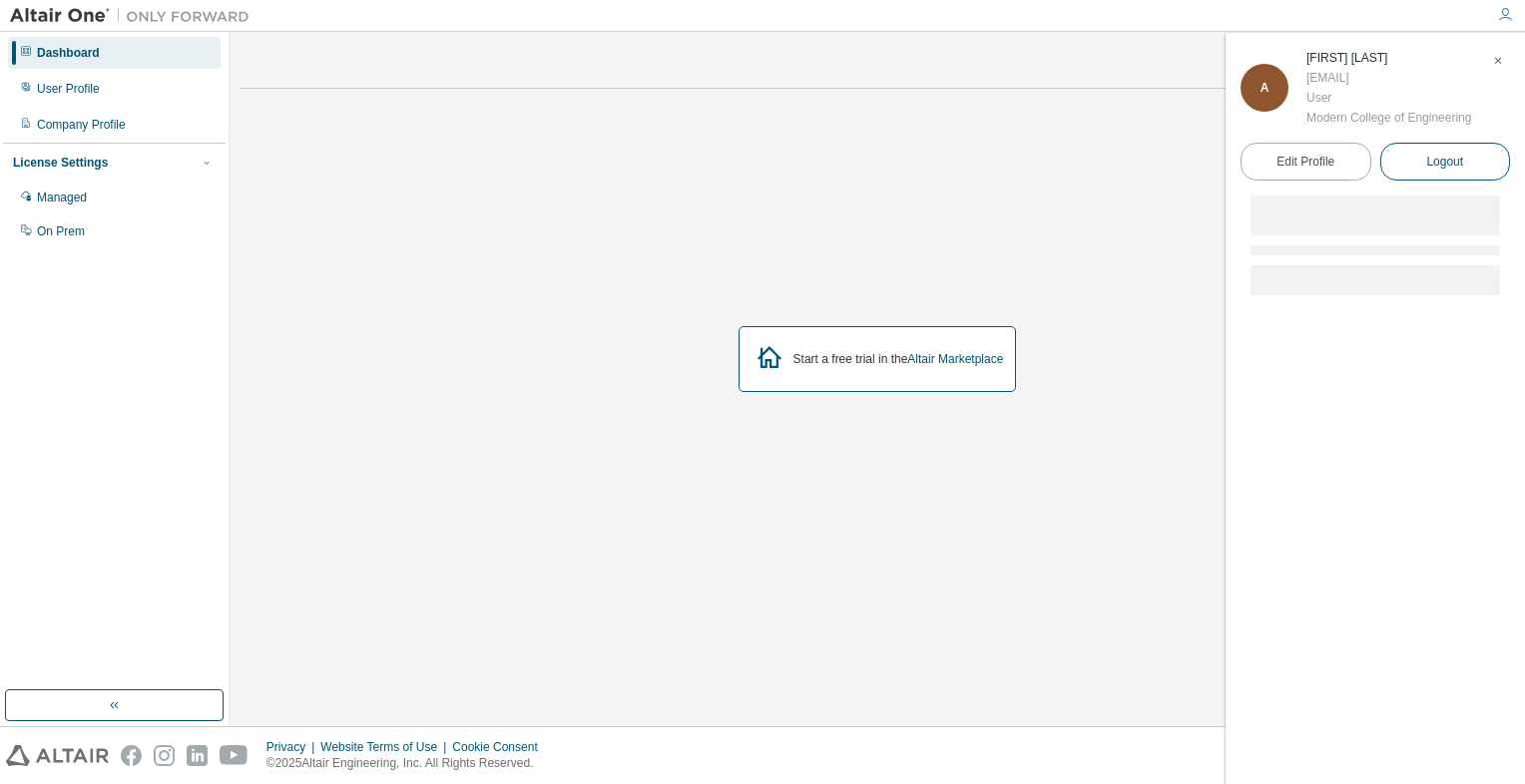 click on "Logout" at bounding box center (1444, 162) 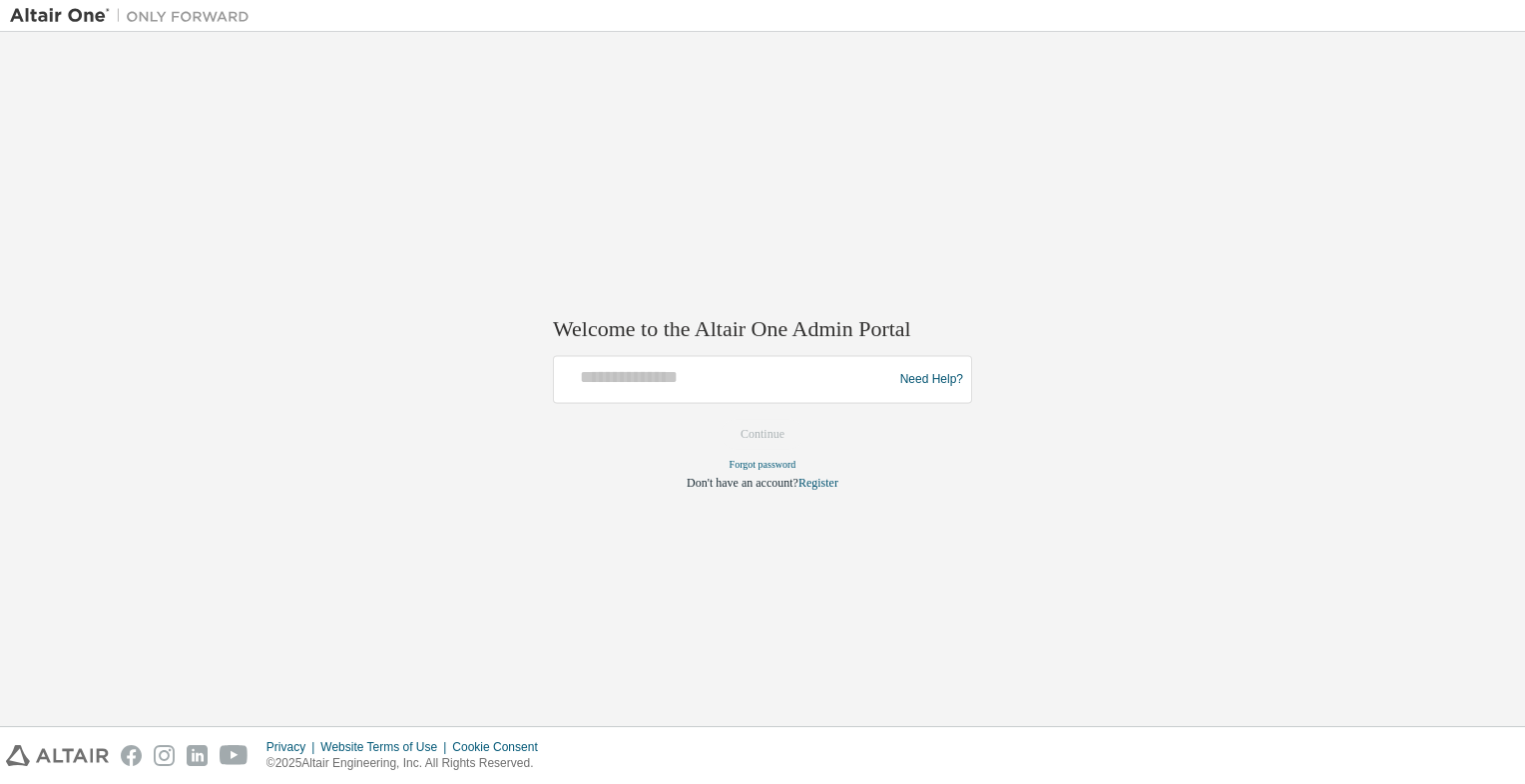 scroll, scrollTop: 0, scrollLeft: 0, axis: both 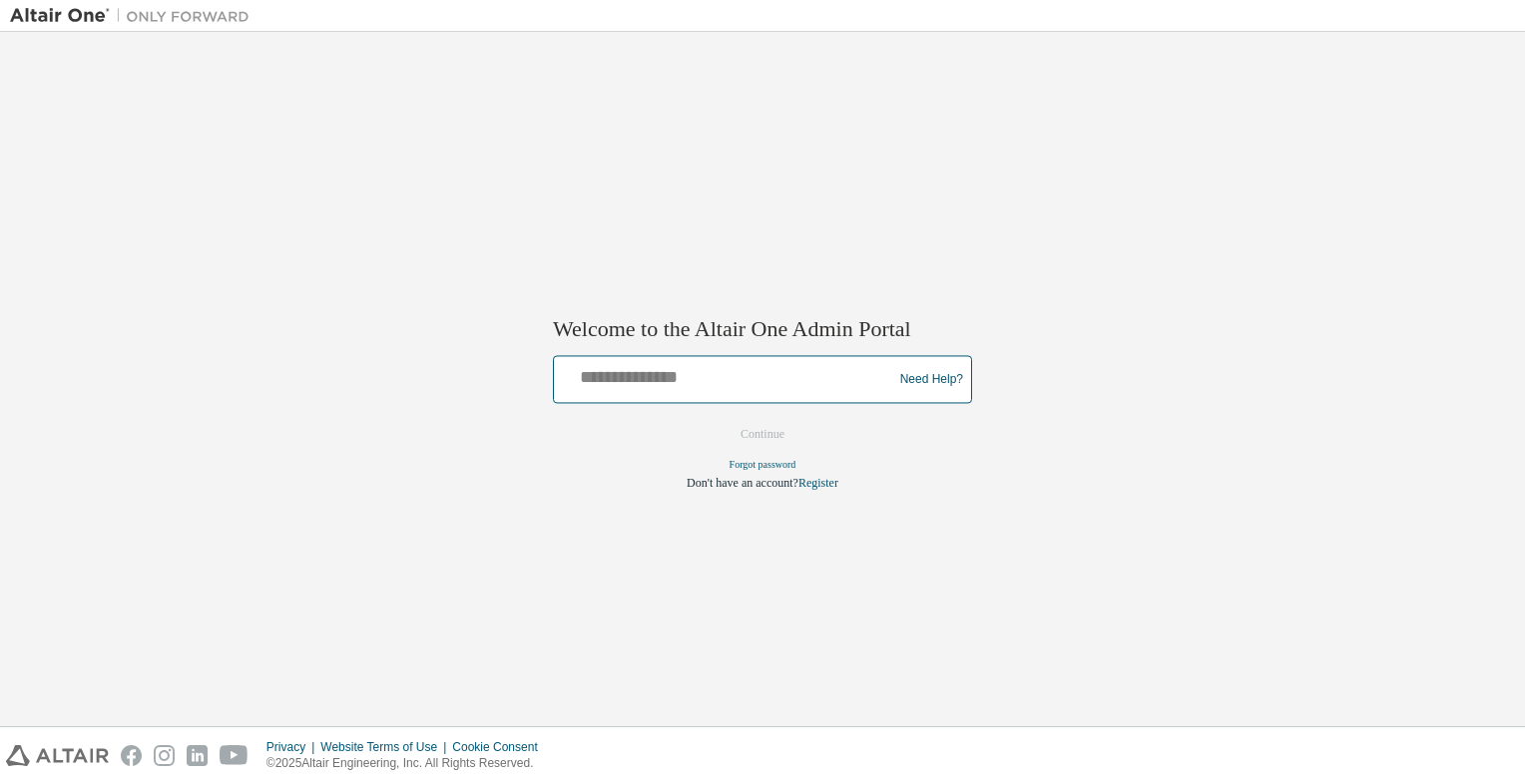 click at bounding box center (726, 375) 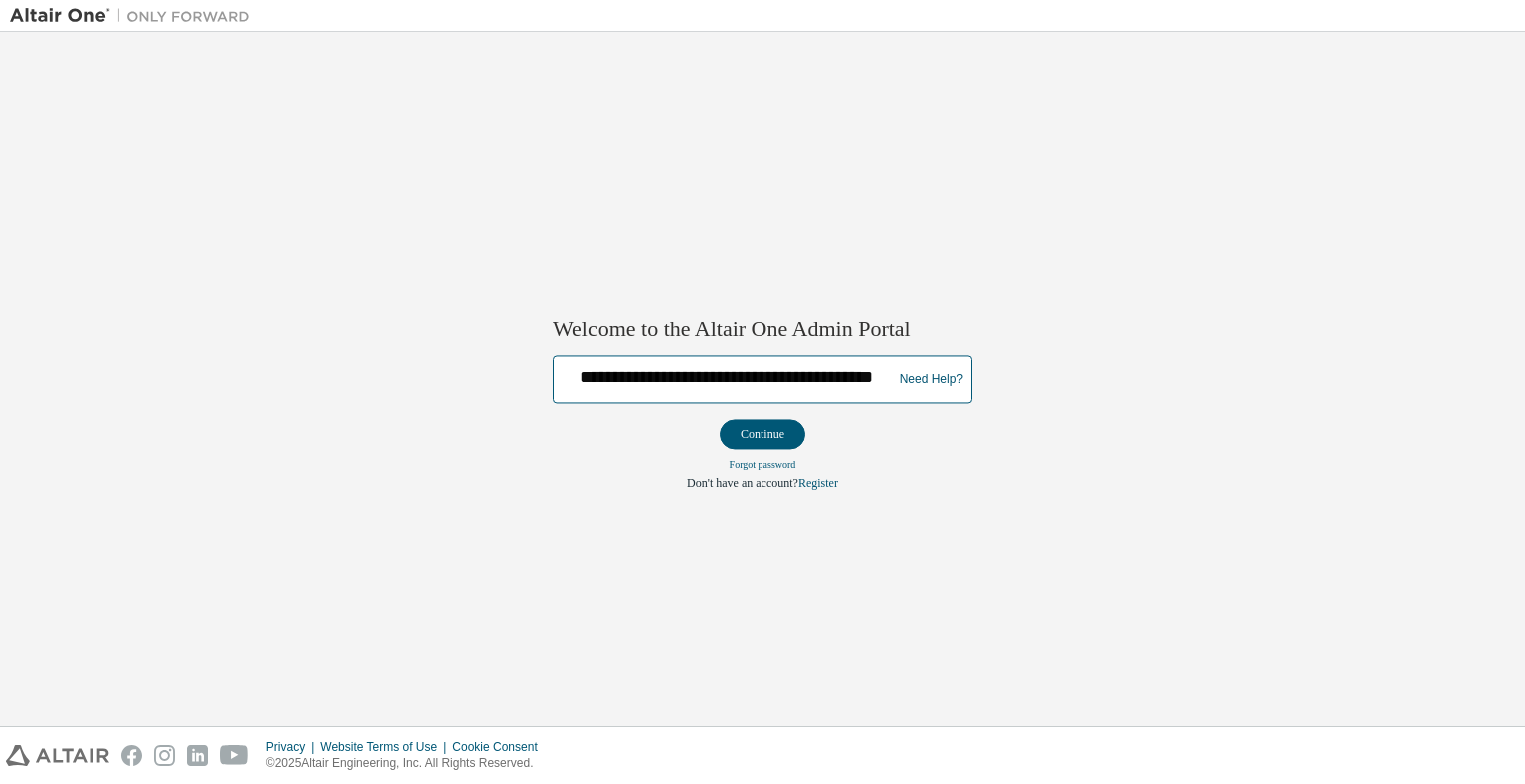click on "**********" at bounding box center (726, 375) 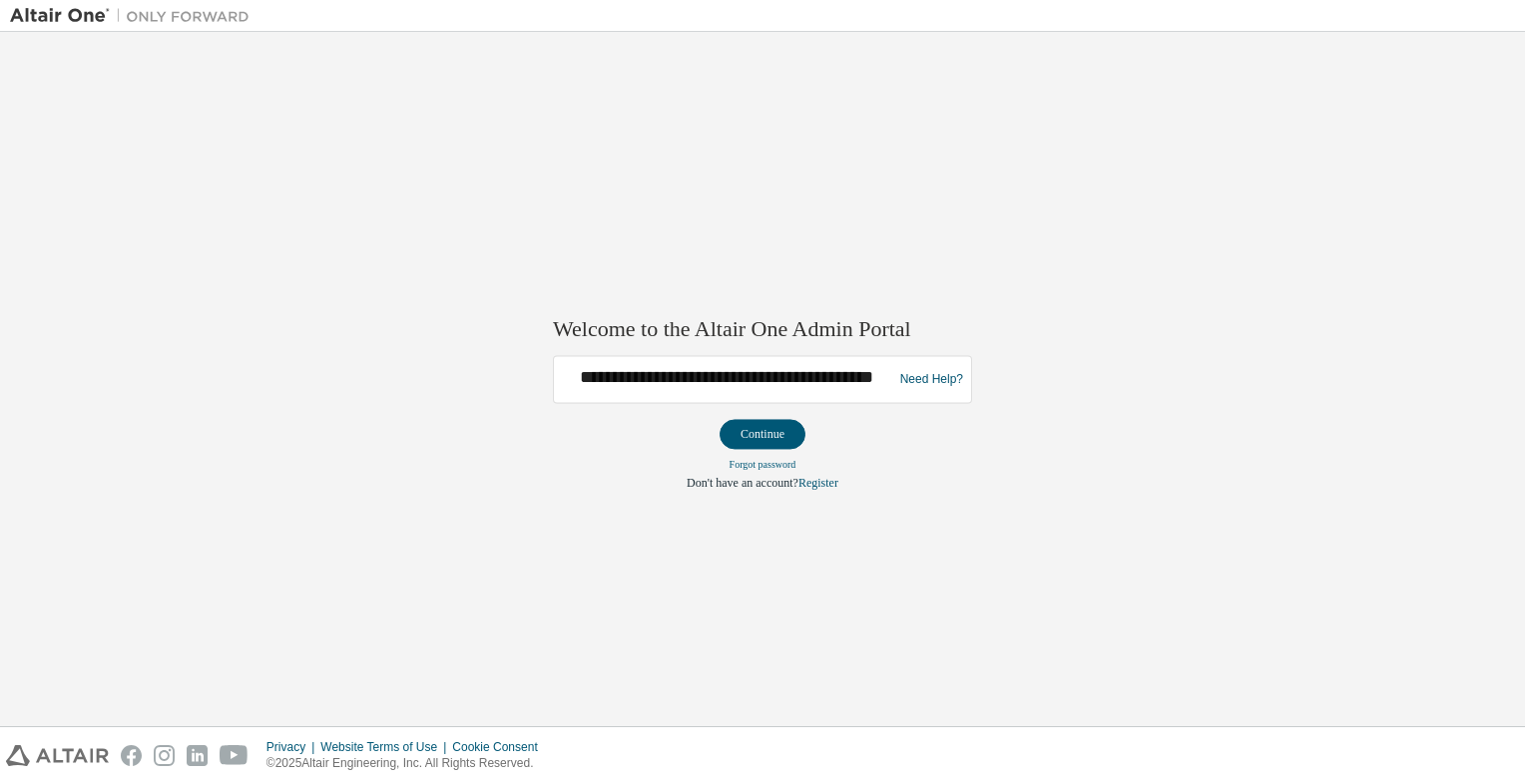 click on "**********" at bounding box center (762, 379) 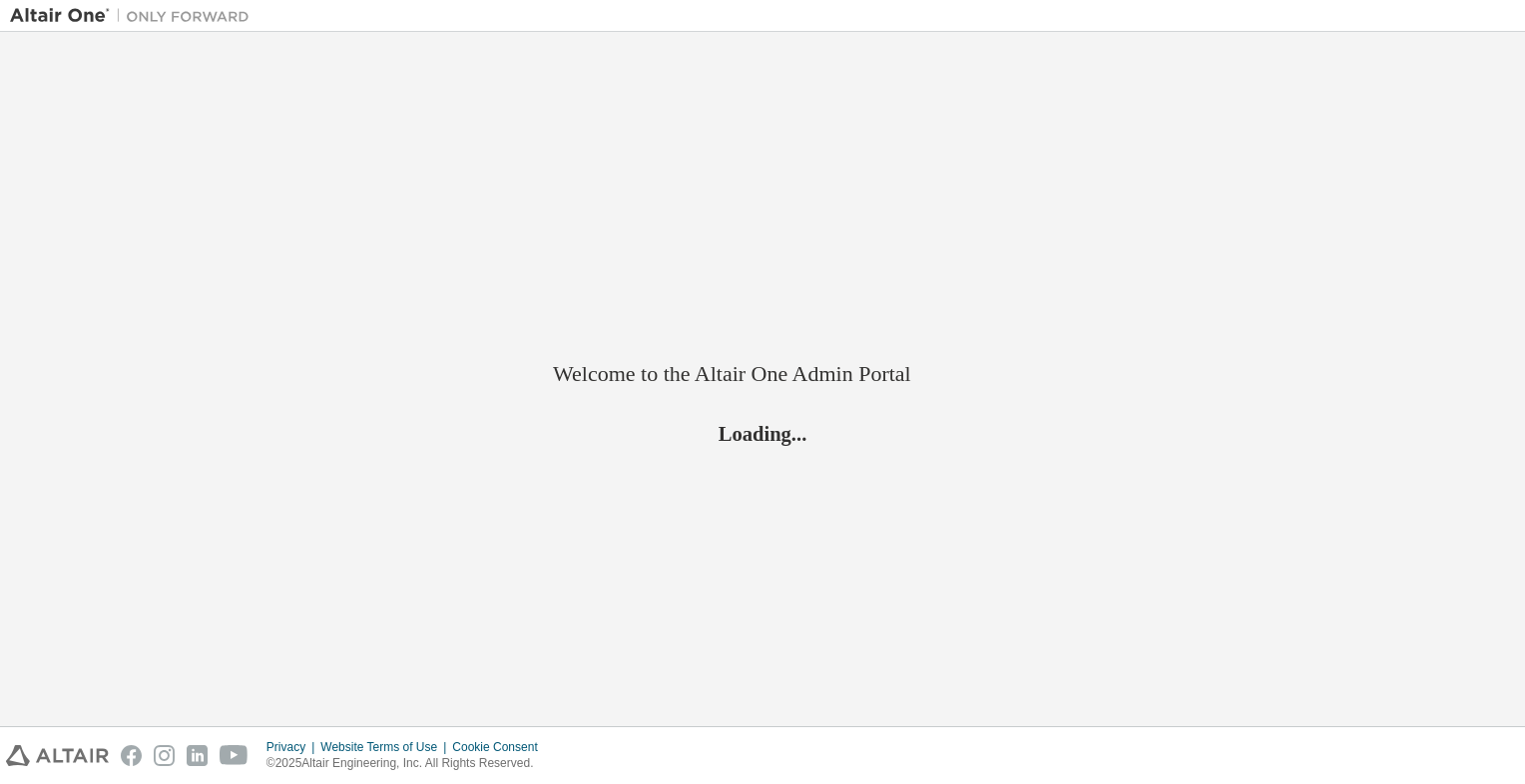 scroll, scrollTop: 0, scrollLeft: 0, axis: both 